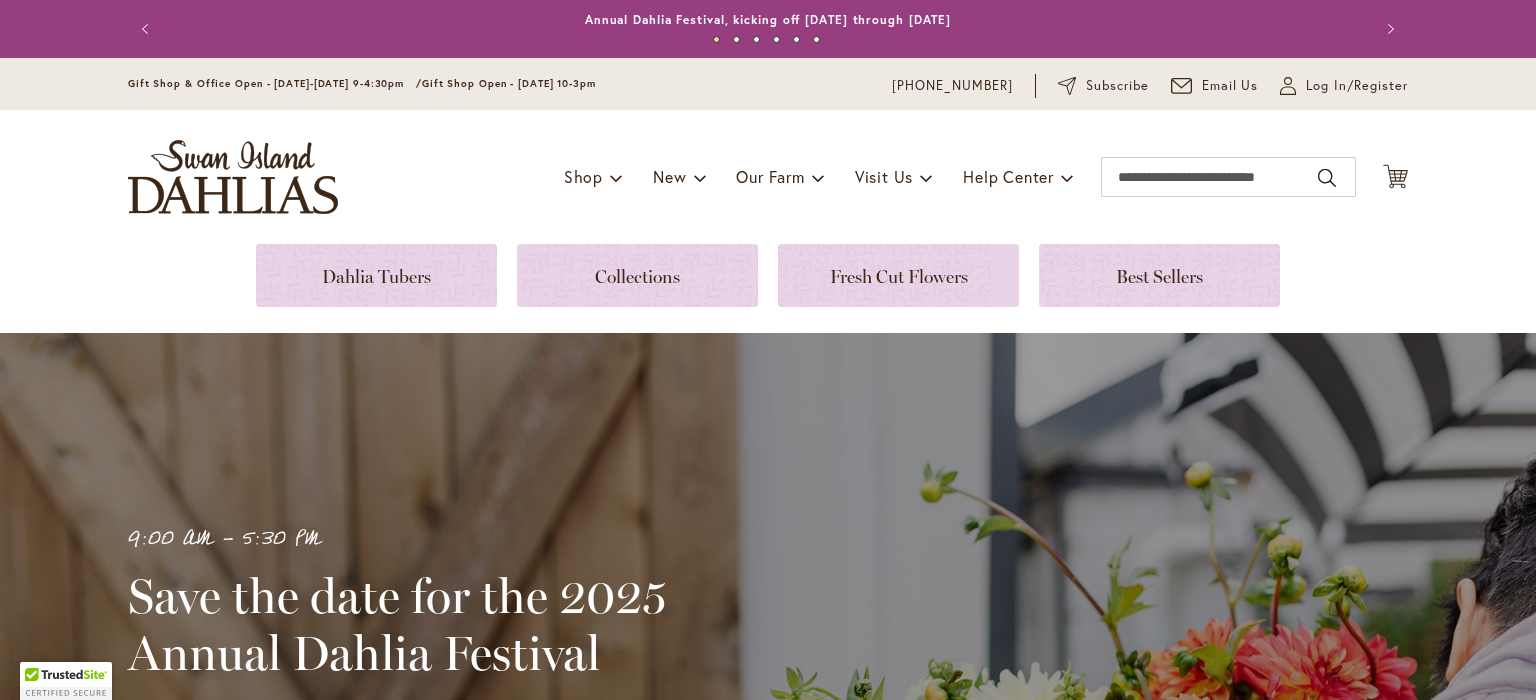 scroll, scrollTop: 0, scrollLeft: 0, axis: both 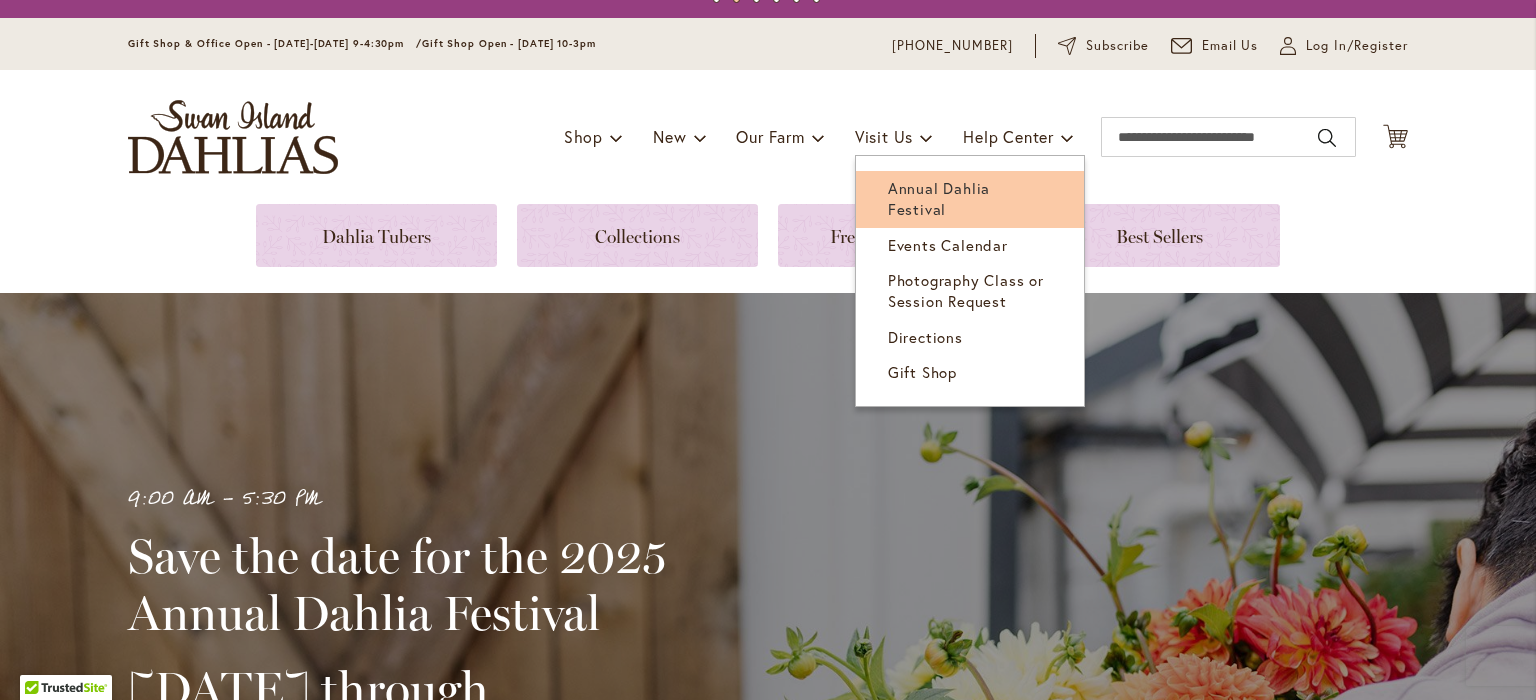 click on "Annual Dahlia Festival" at bounding box center (939, 198) 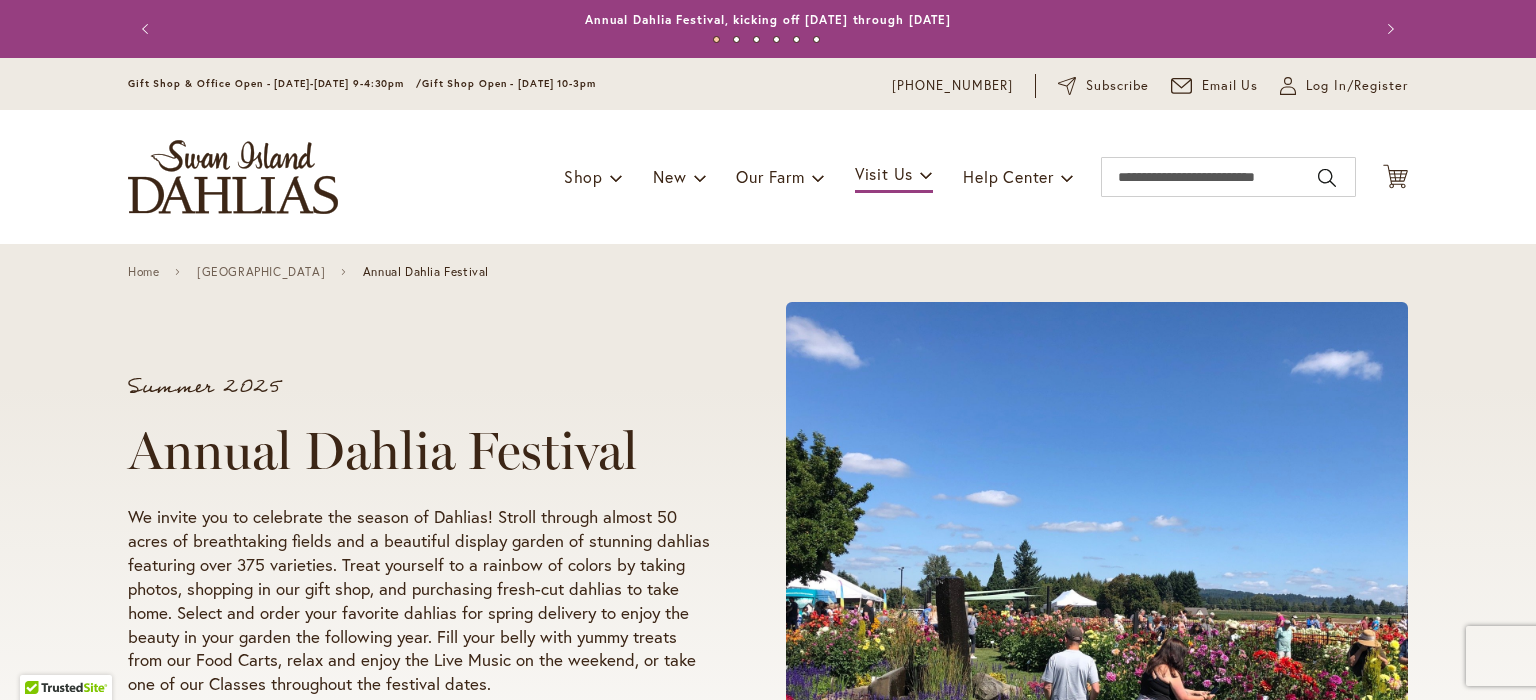 scroll, scrollTop: 0, scrollLeft: 0, axis: both 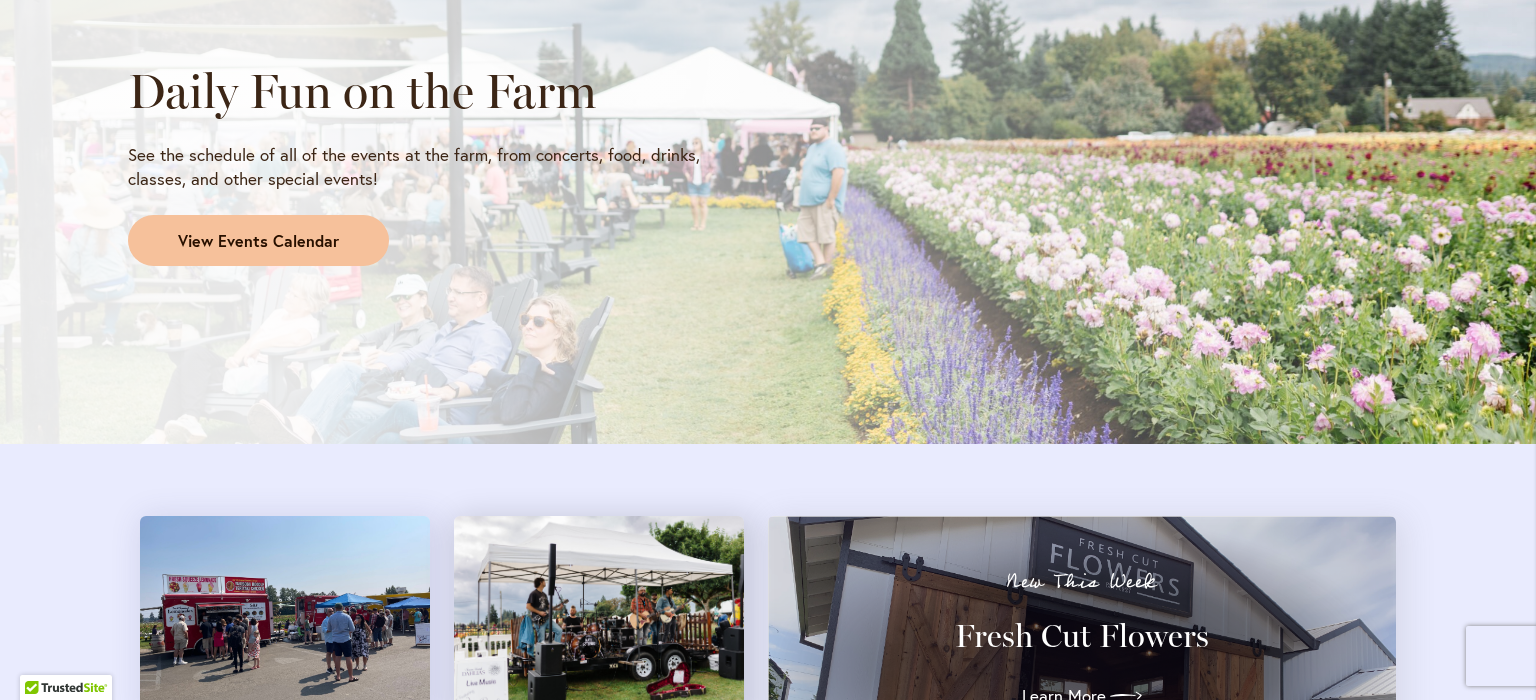 click on "View Events Calendar" at bounding box center (258, 241) 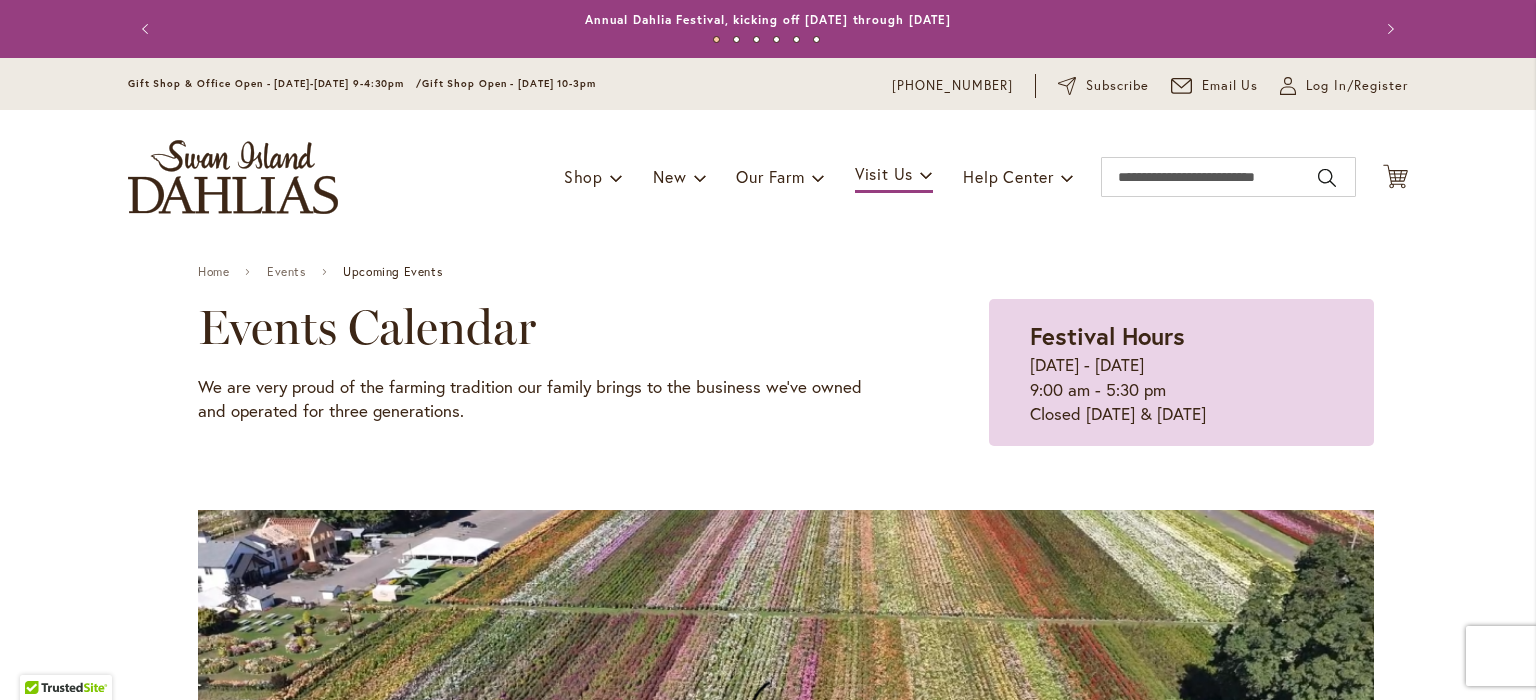 scroll, scrollTop: 0, scrollLeft: 0, axis: both 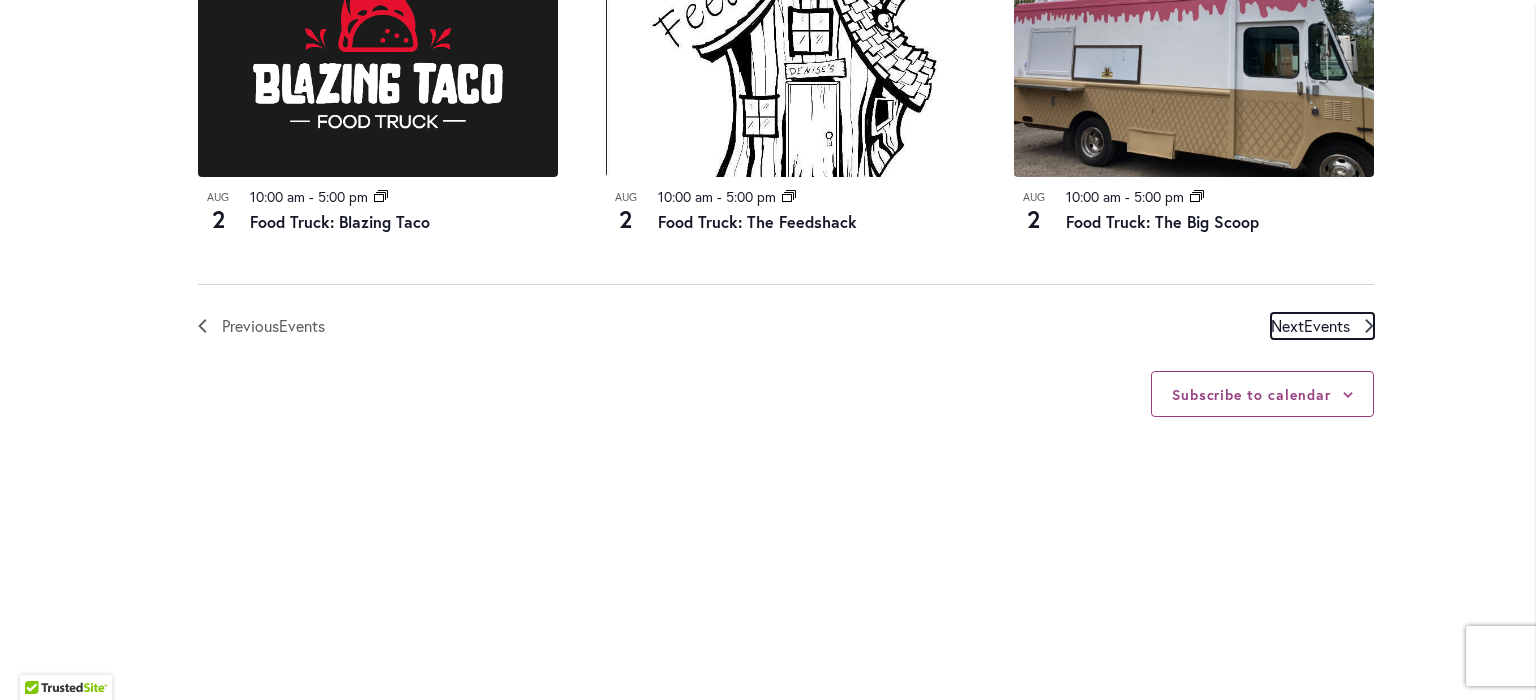 click on "Events" at bounding box center (1327, 325) 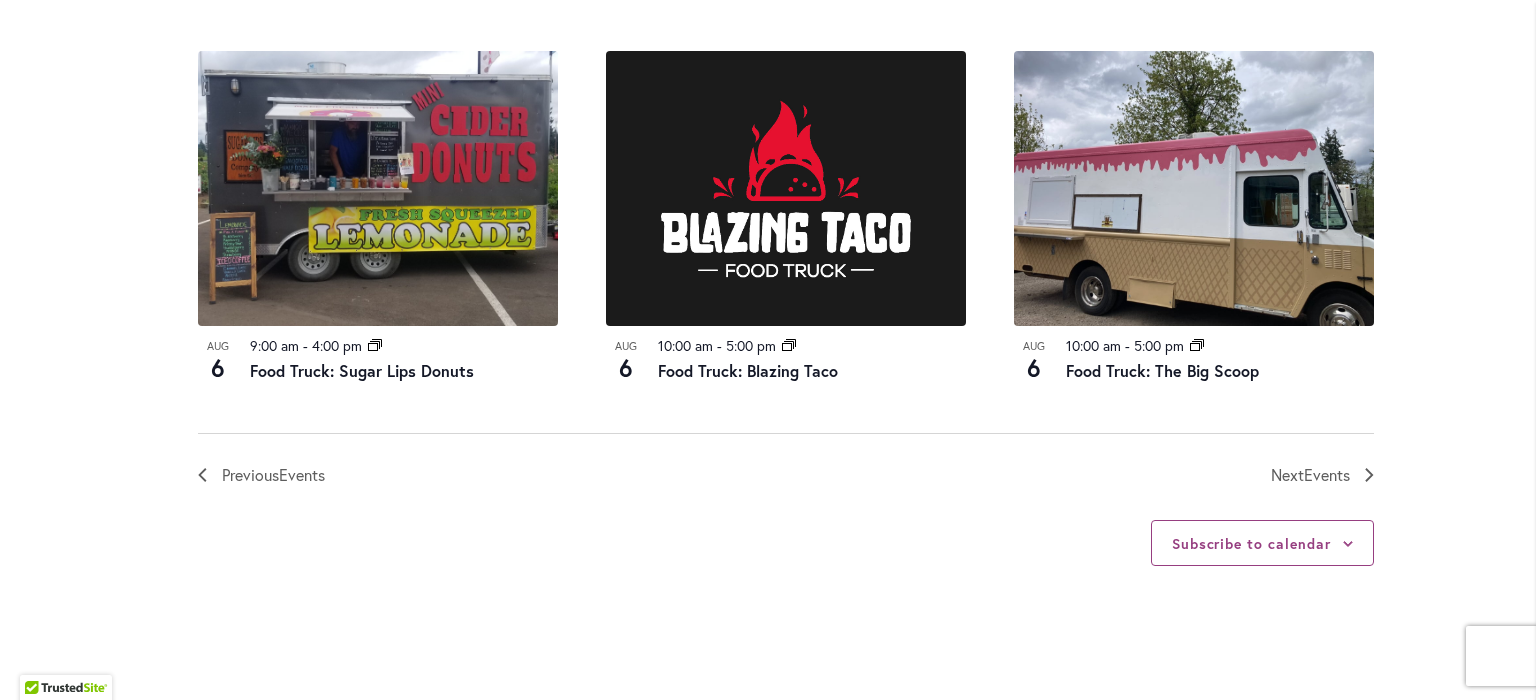 scroll, scrollTop: 2279, scrollLeft: 0, axis: vertical 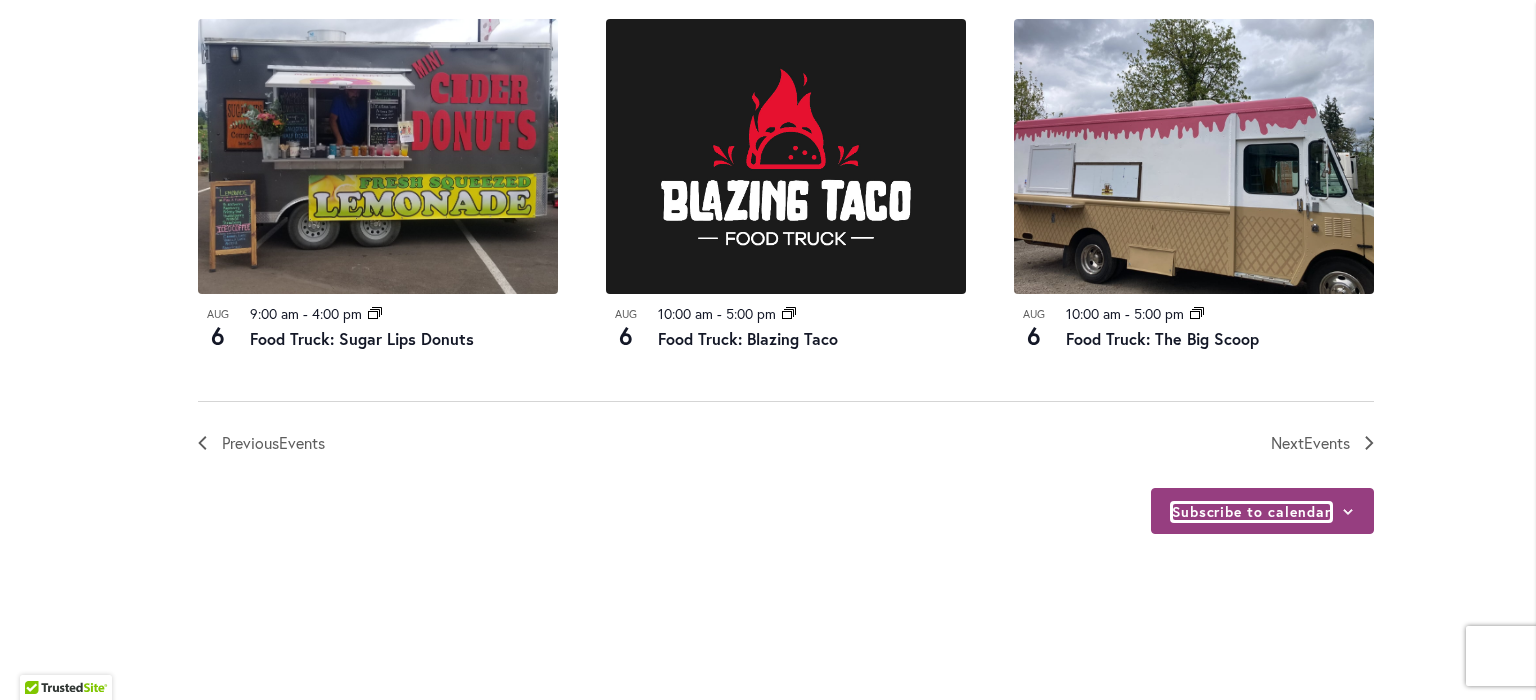 click on "Subscribe to calendar" at bounding box center (1251, 512) 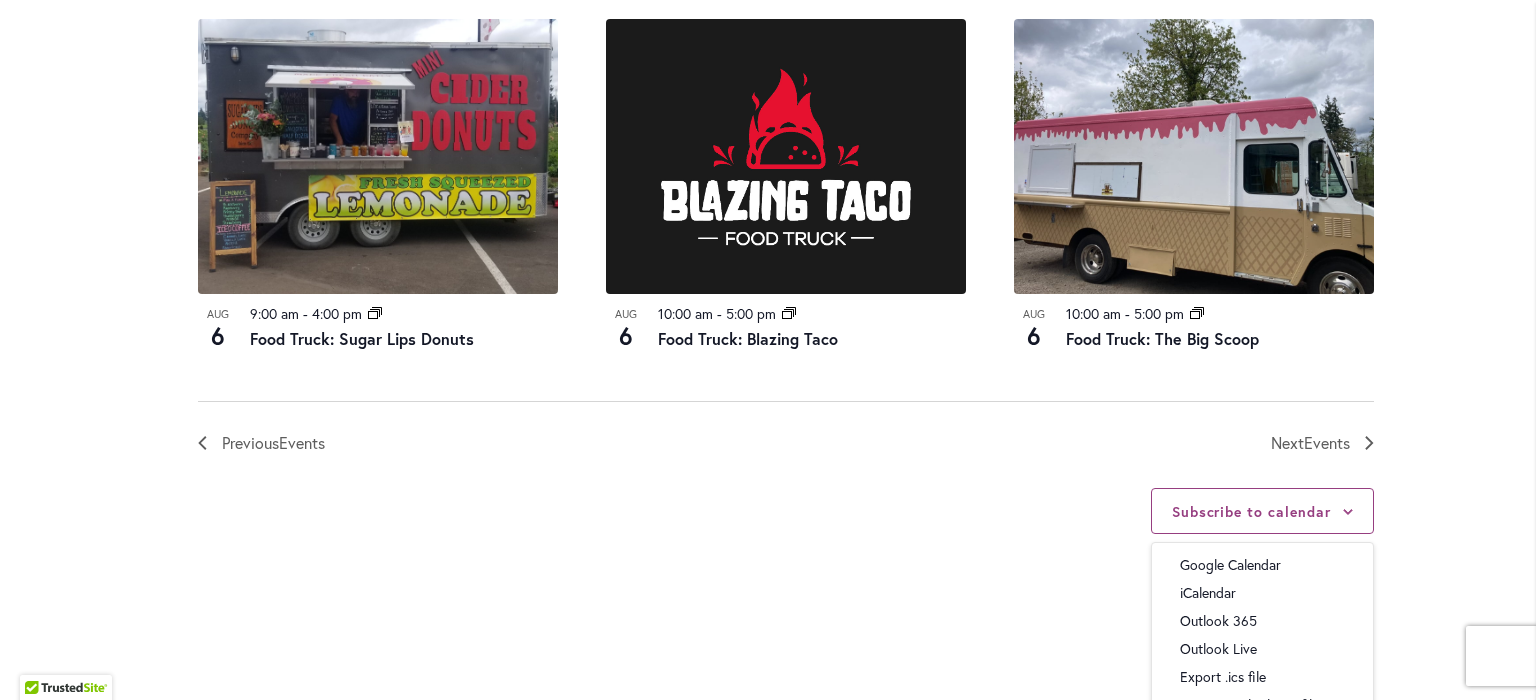 click on "Skip to Content
Gift Shop & Office Open - Monday-Friday 9-4:30pm   /    Gift Shop Open - Saturday 10-3pm
1-800-410-6540
Subscribe
Email Us
My Account
Log In/Register
Toggle Nav
Shop
Dahlia Tubers
Collections
Fresh Cut Dahlias" at bounding box center [768, -605] 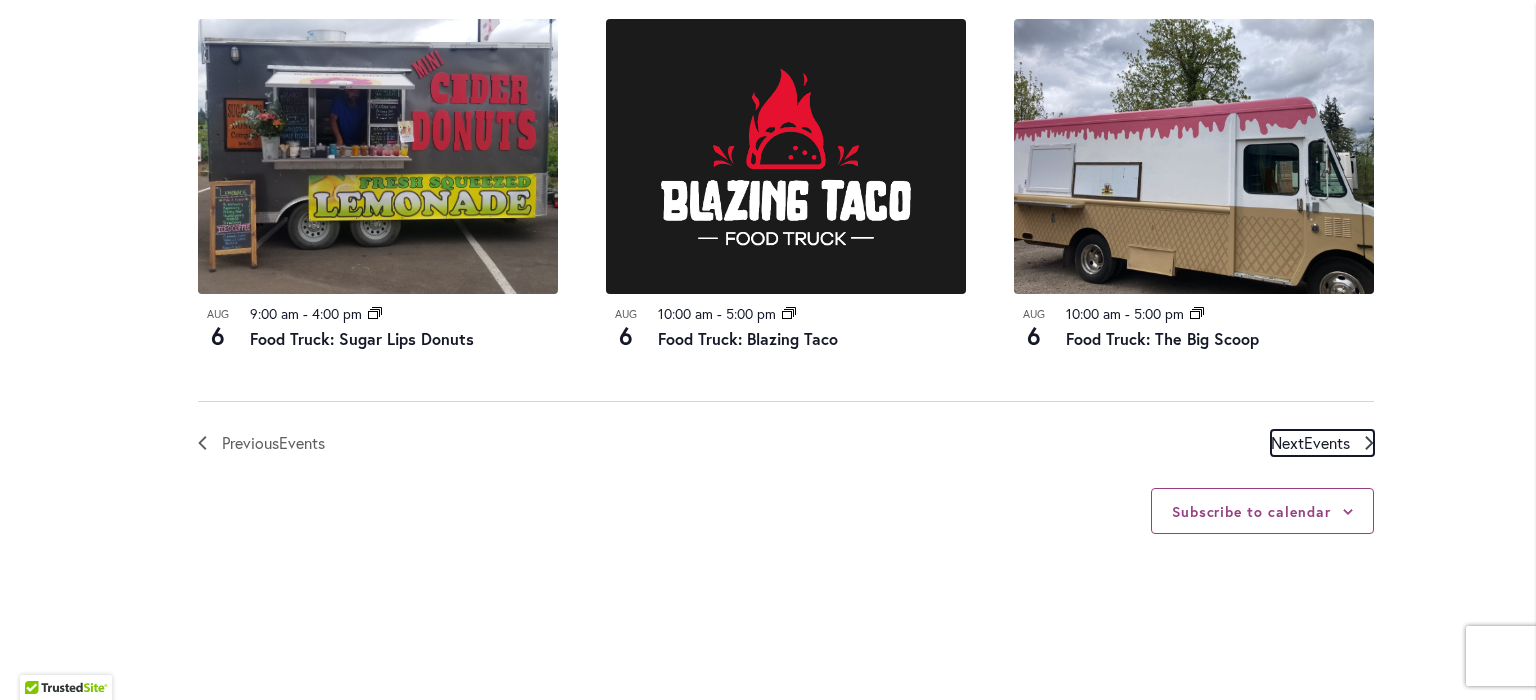 click on "Events" at bounding box center (1327, 442) 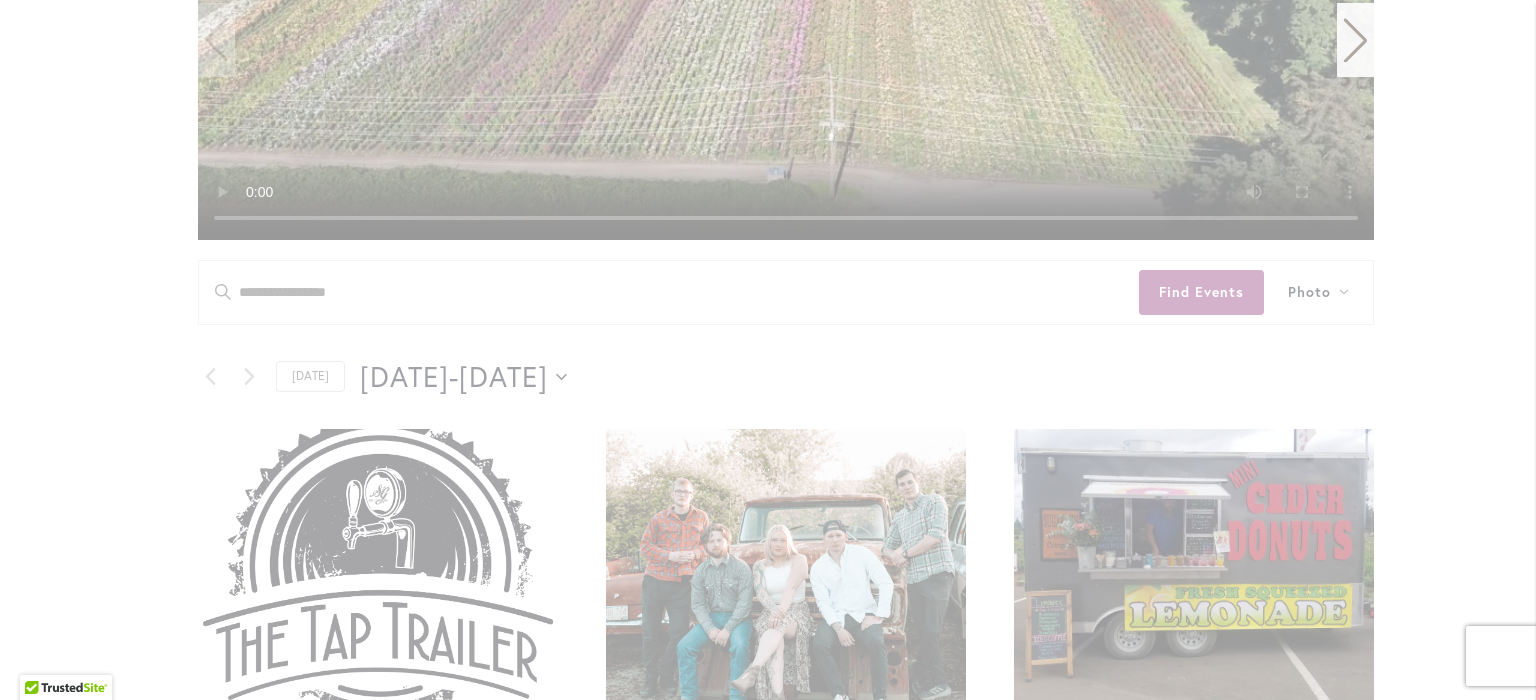 scroll, scrollTop: 725, scrollLeft: 0, axis: vertical 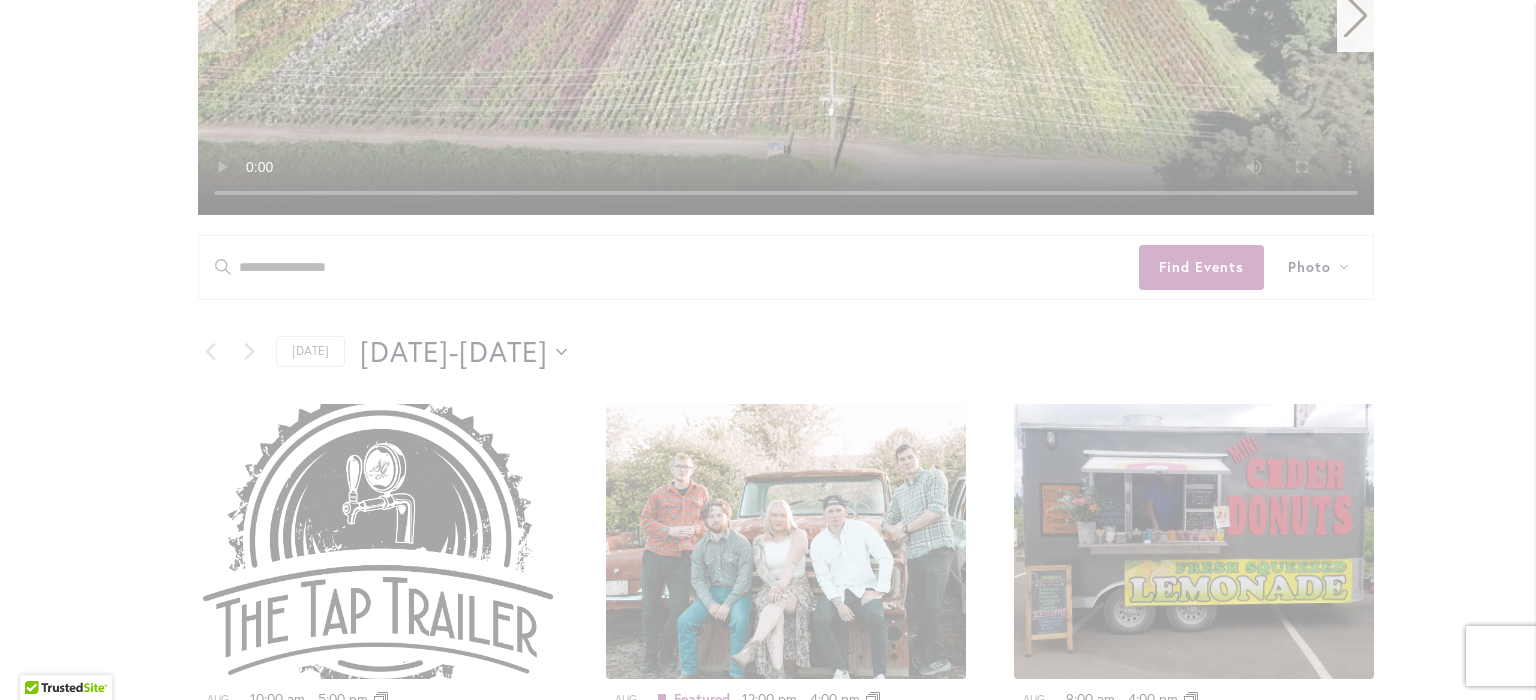 click on "12 events found." at bounding box center (786, 899) 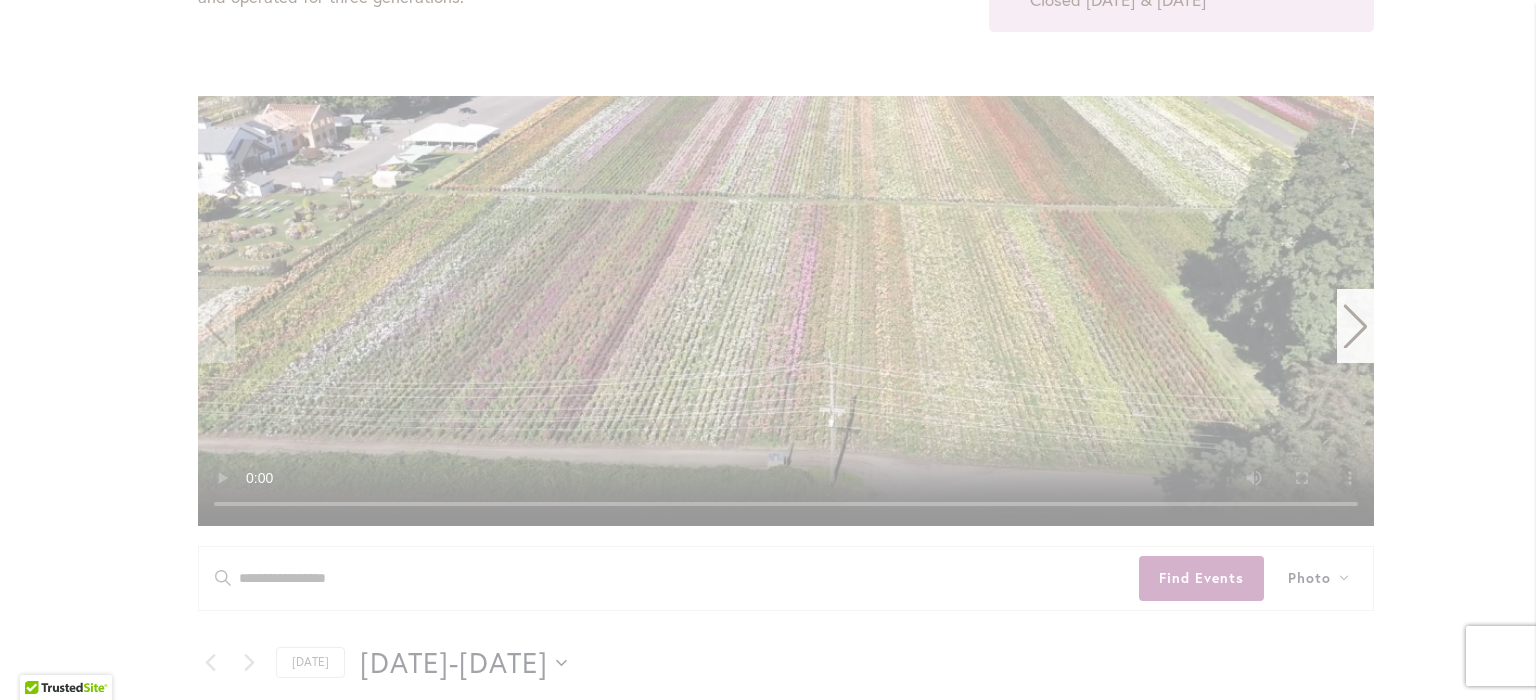 scroll, scrollTop: 226, scrollLeft: 0, axis: vertical 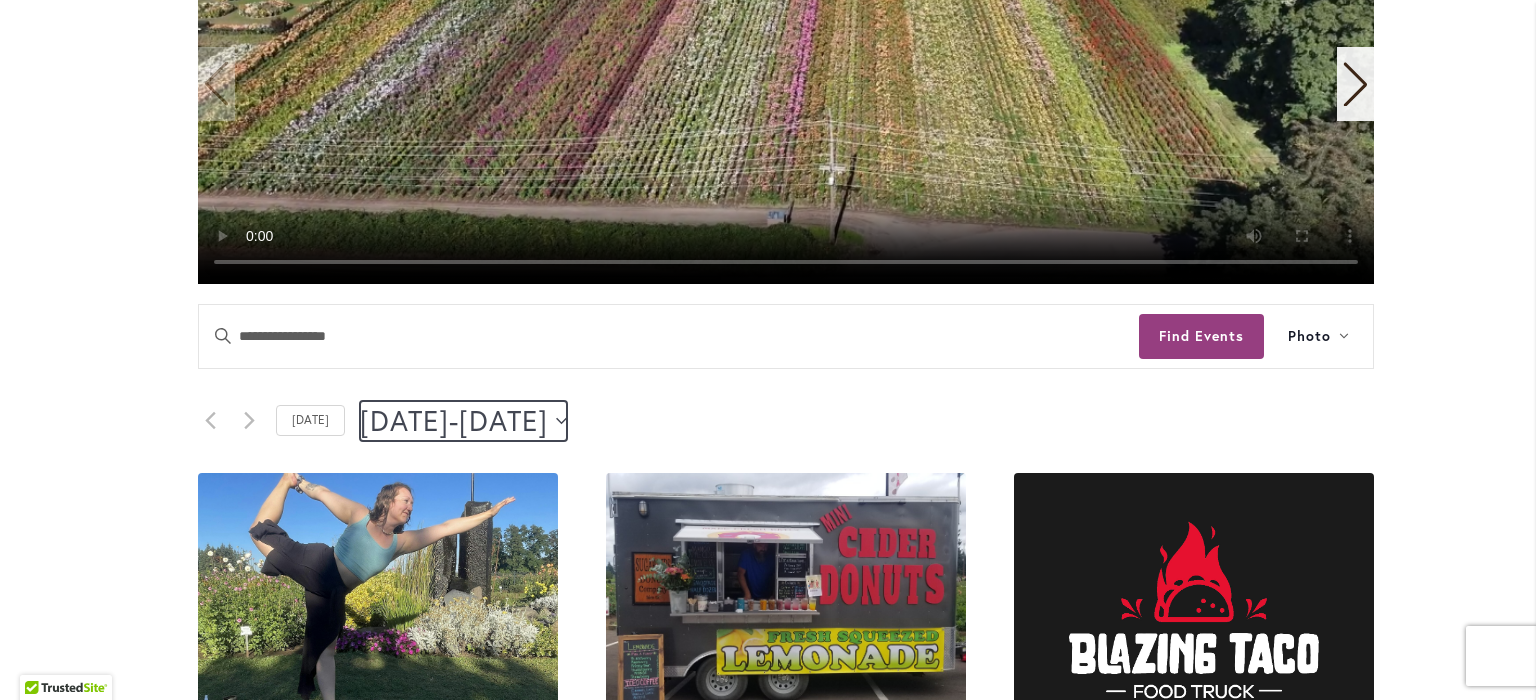 click 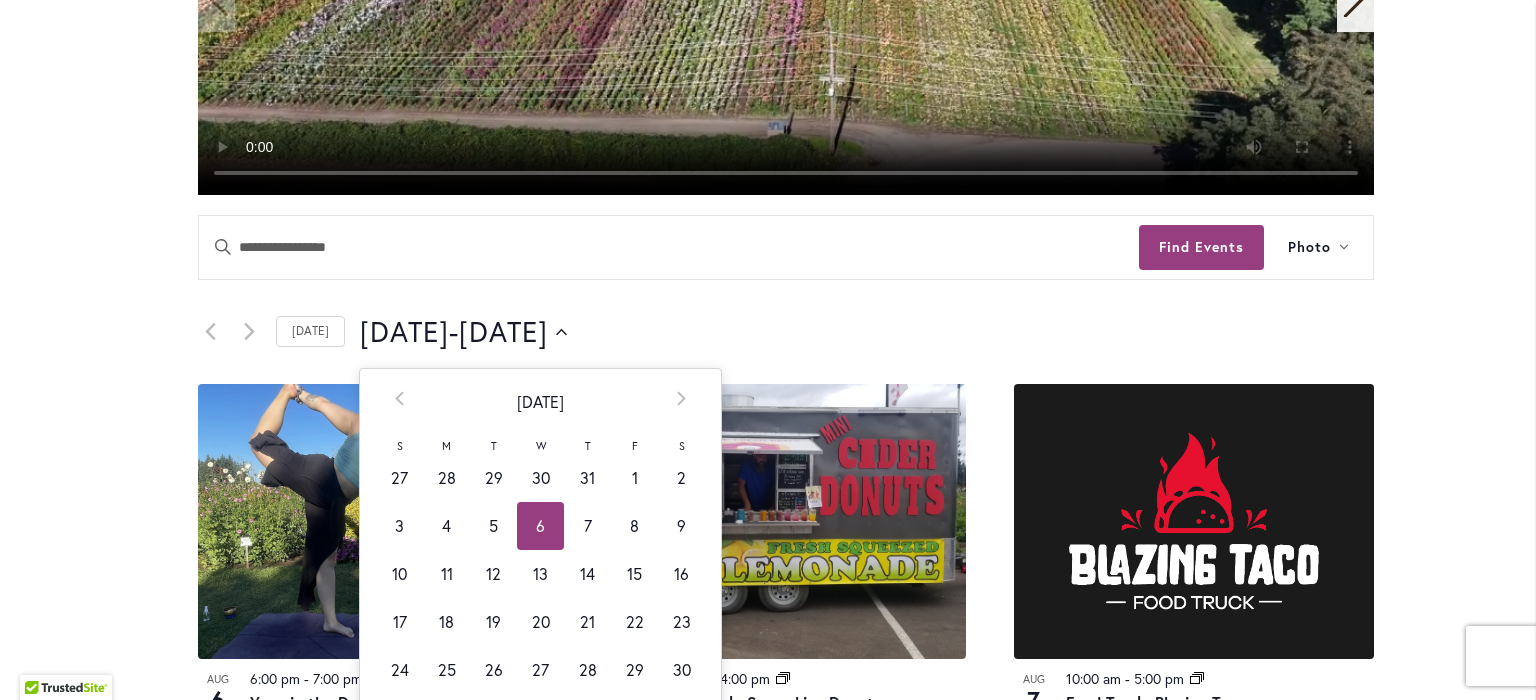 scroll, scrollTop: 781, scrollLeft: 0, axis: vertical 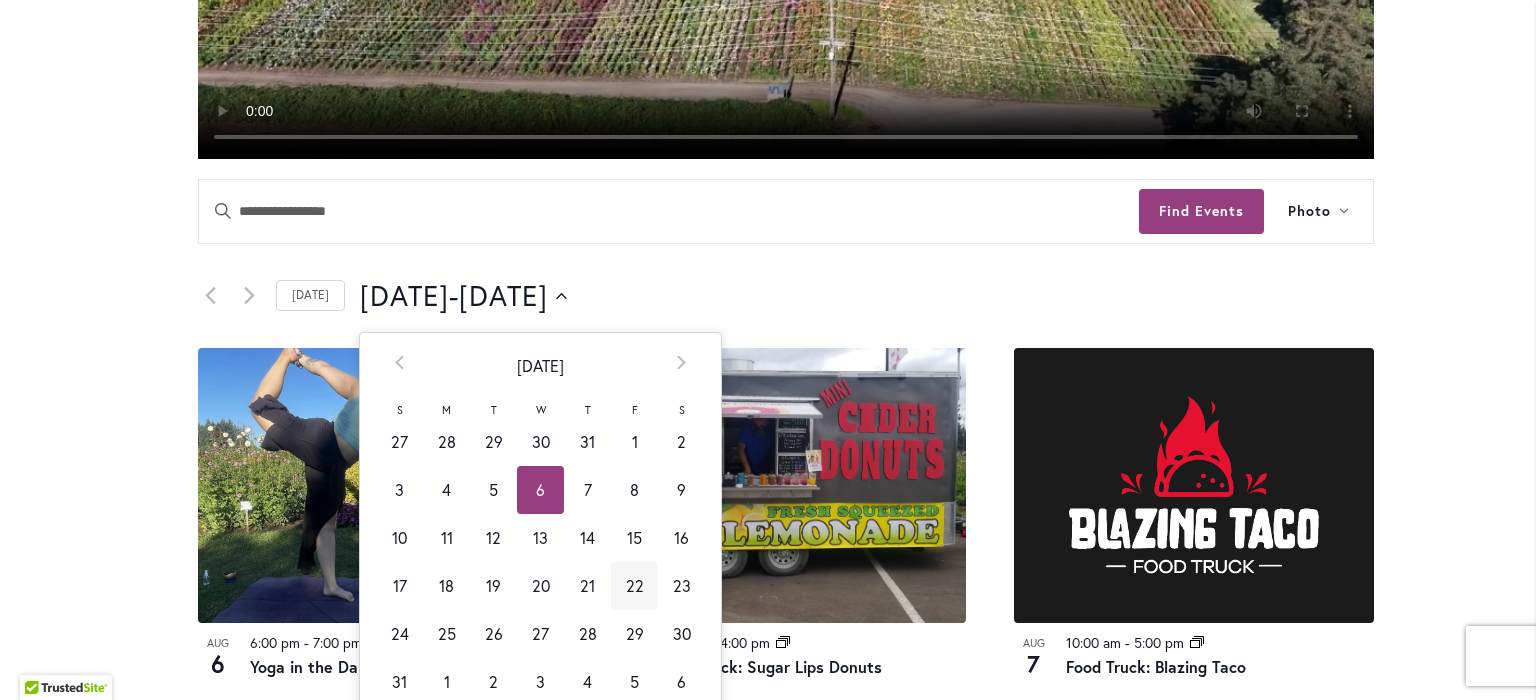 click on "22" at bounding box center [634, 586] 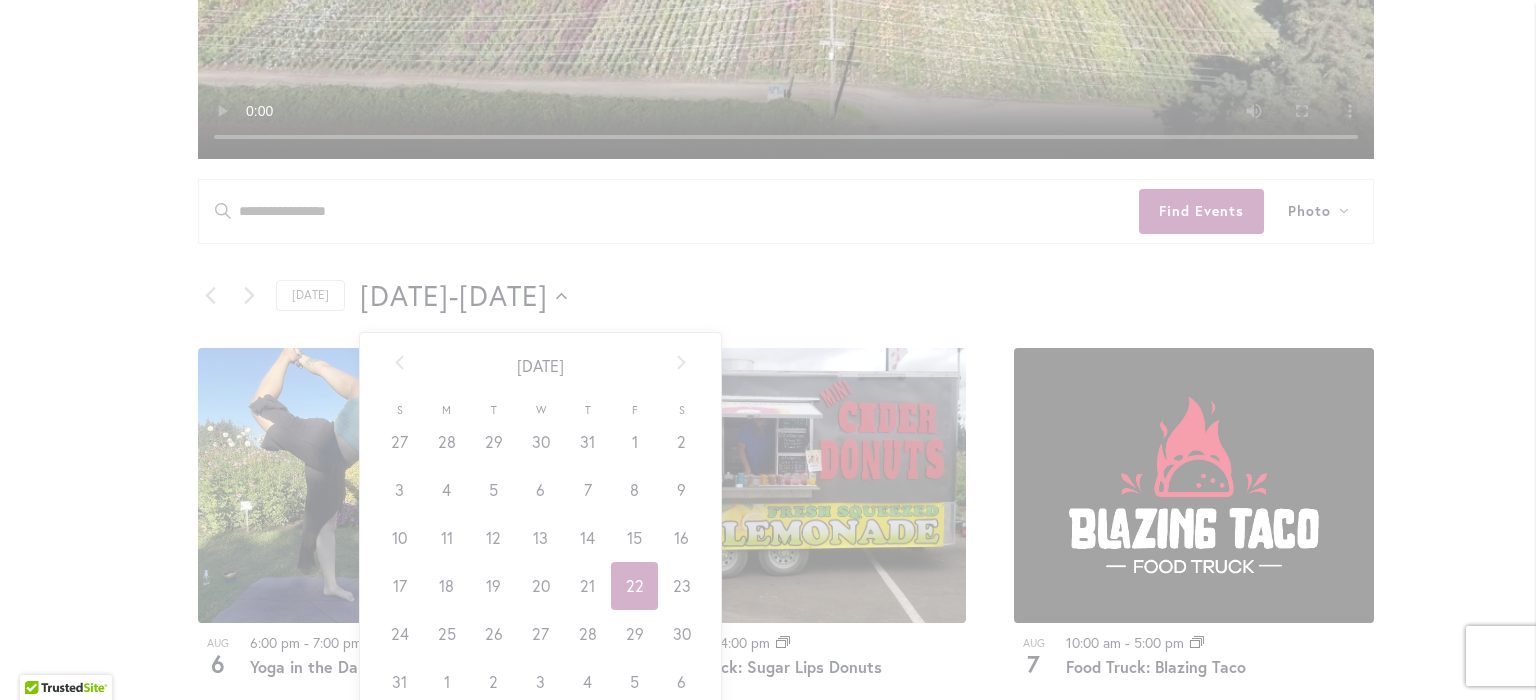 scroll, scrollTop: 0, scrollLeft: 82, axis: horizontal 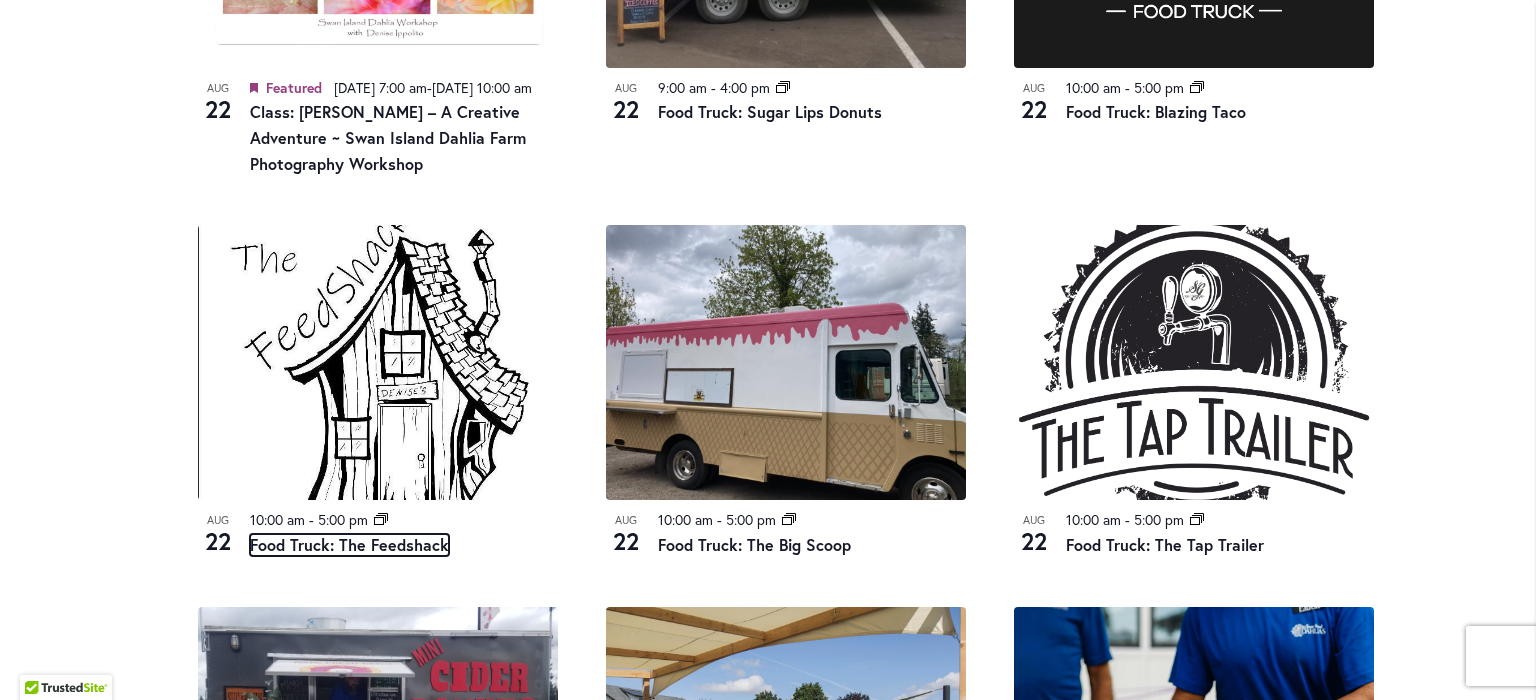 click on "Food Truck: The Feedshack" at bounding box center (349, 545) 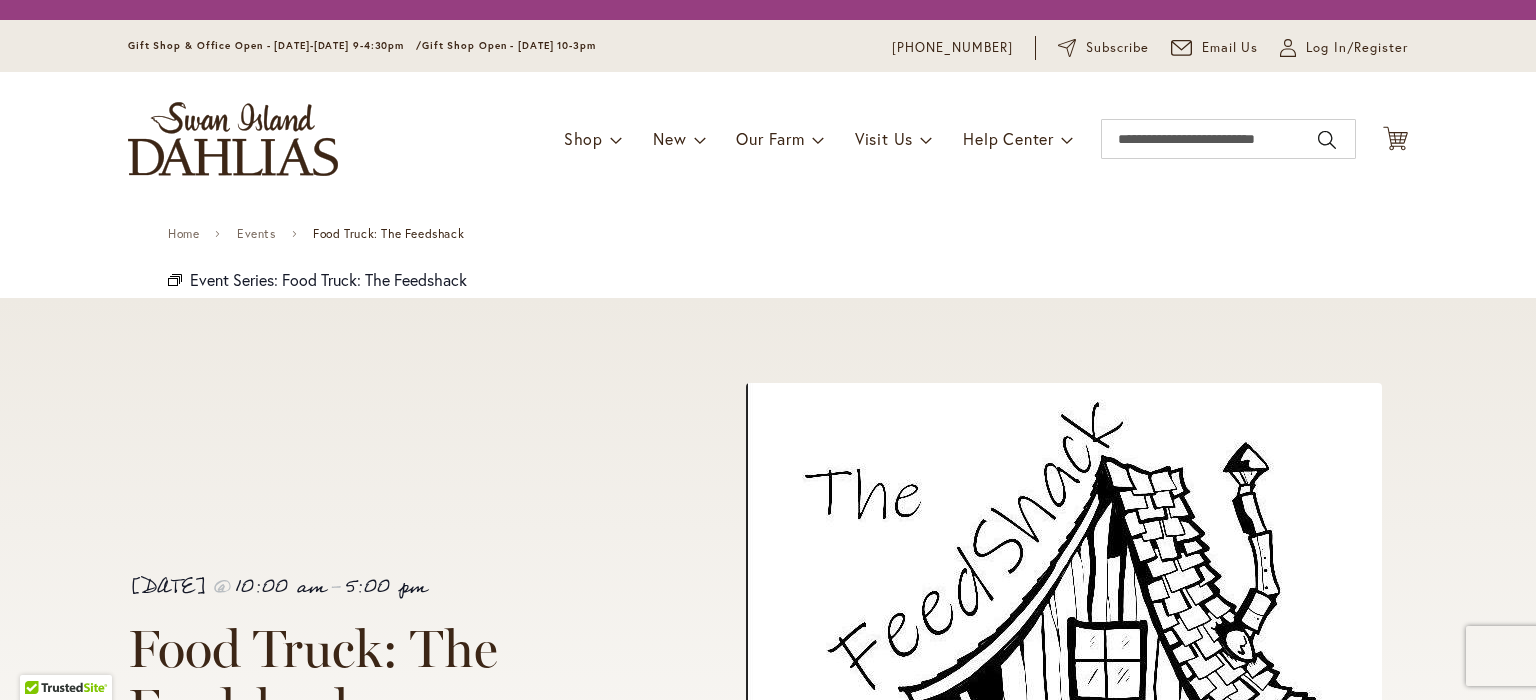 scroll, scrollTop: 0, scrollLeft: 0, axis: both 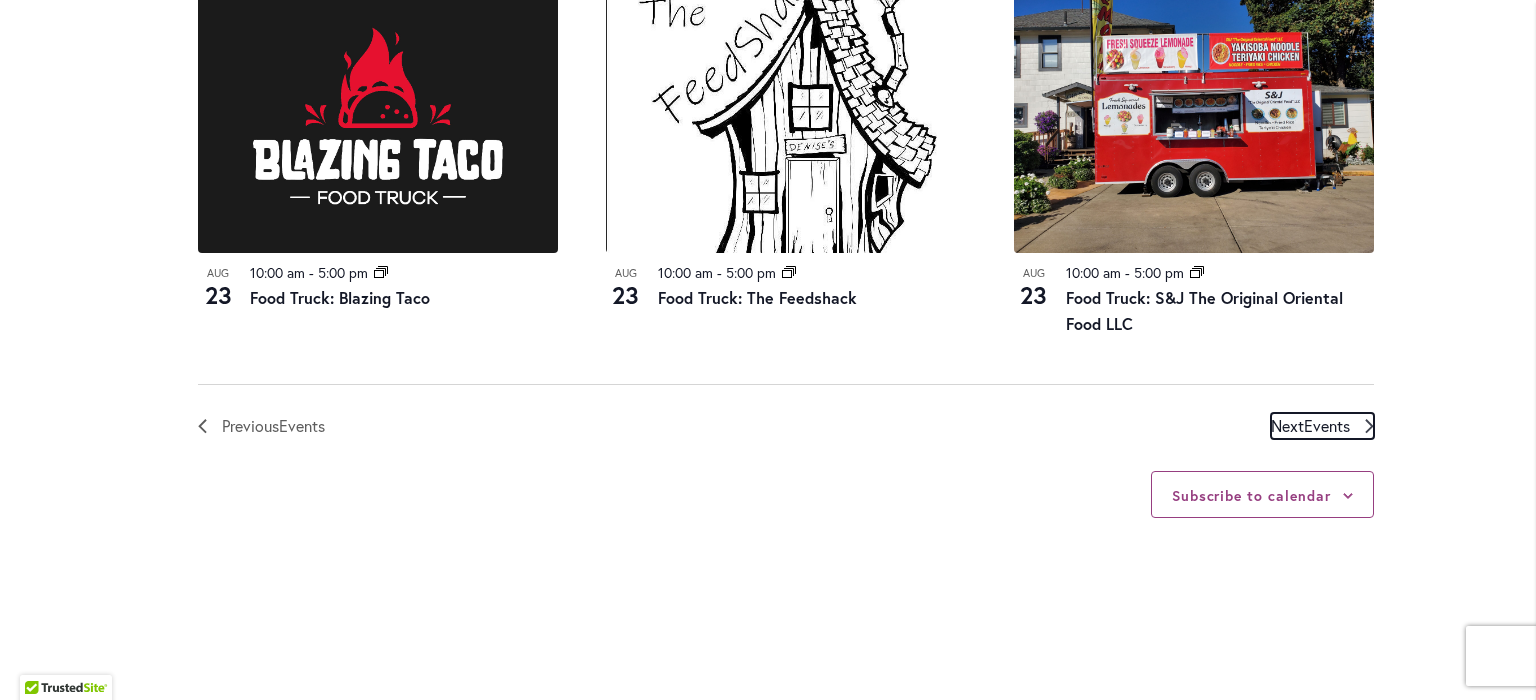 click on "Events" at bounding box center (1327, 425) 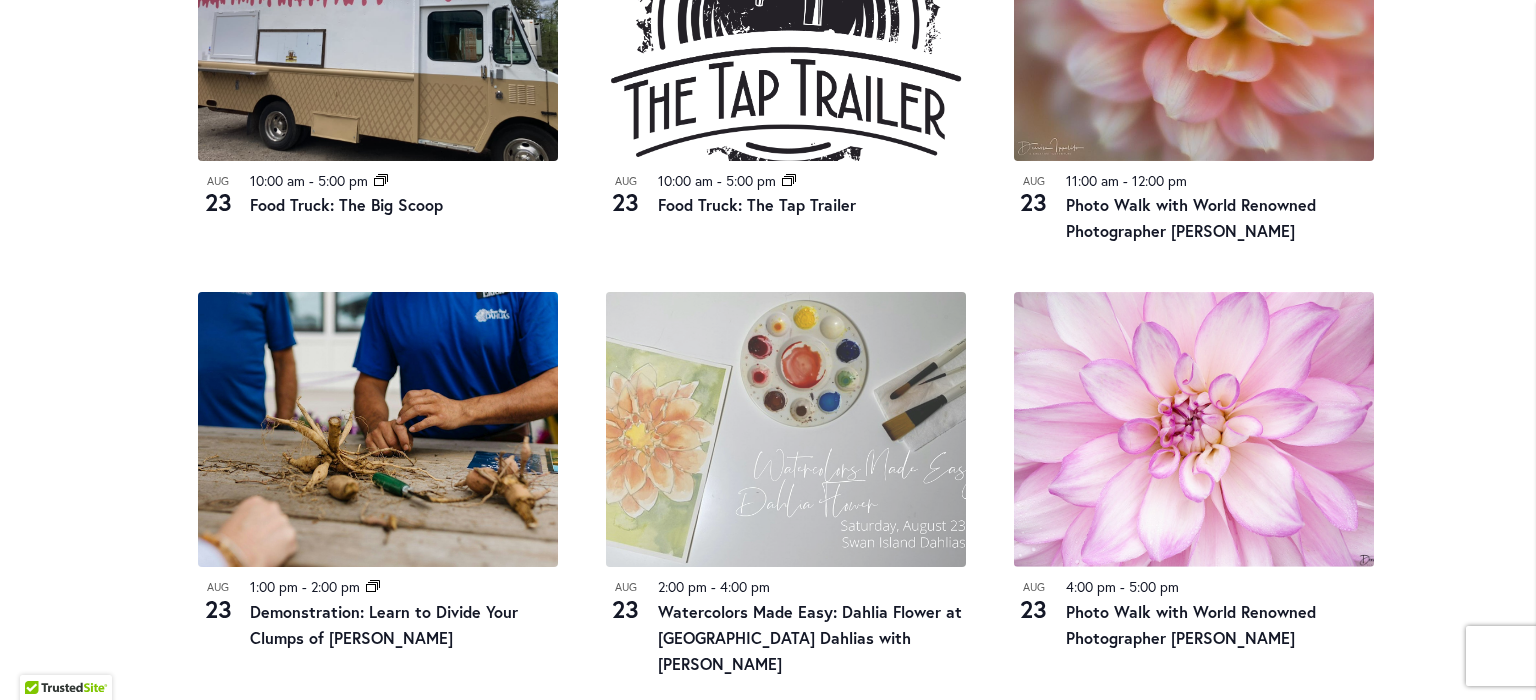 scroll, scrollTop: 998, scrollLeft: 0, axis: vertical 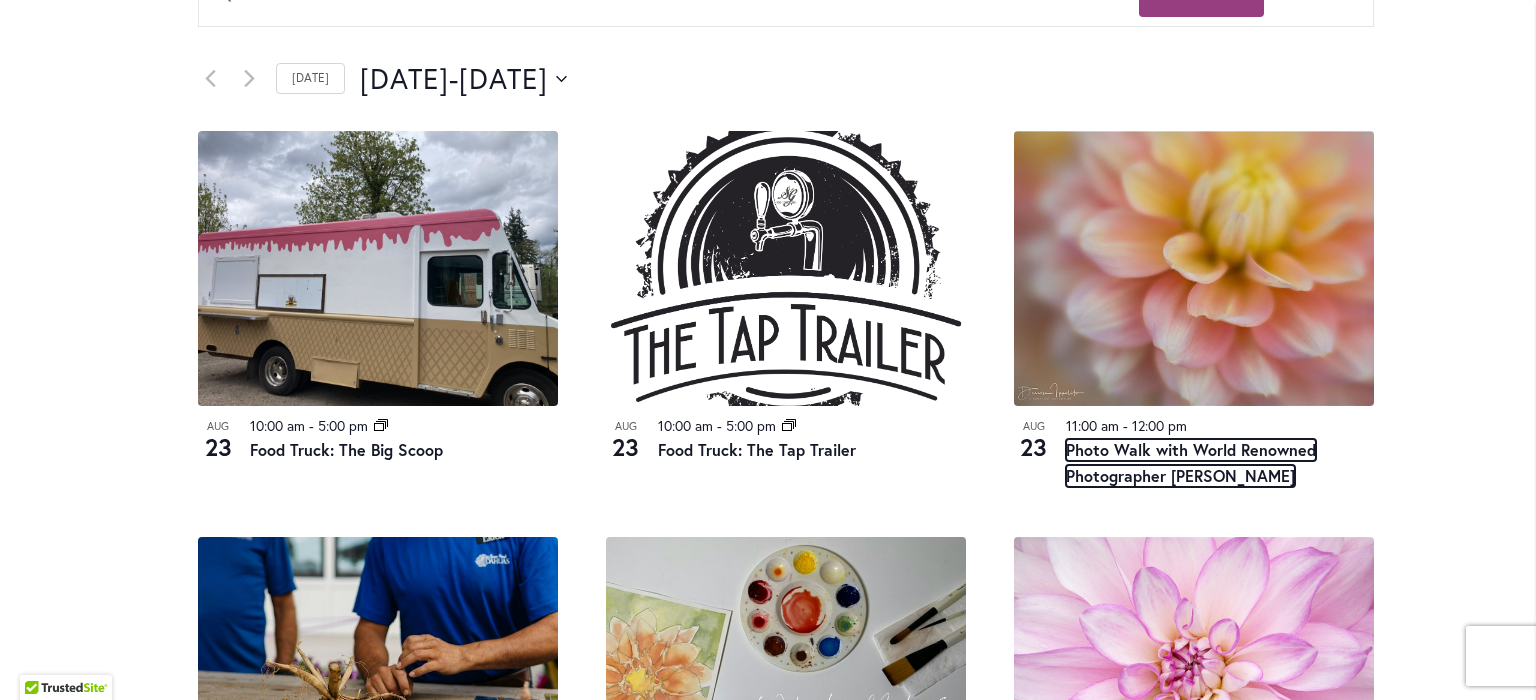 click on "Photo Walk with World Renowned Photographer [PERSON_NAME]" at bounding box center (1191, 463) 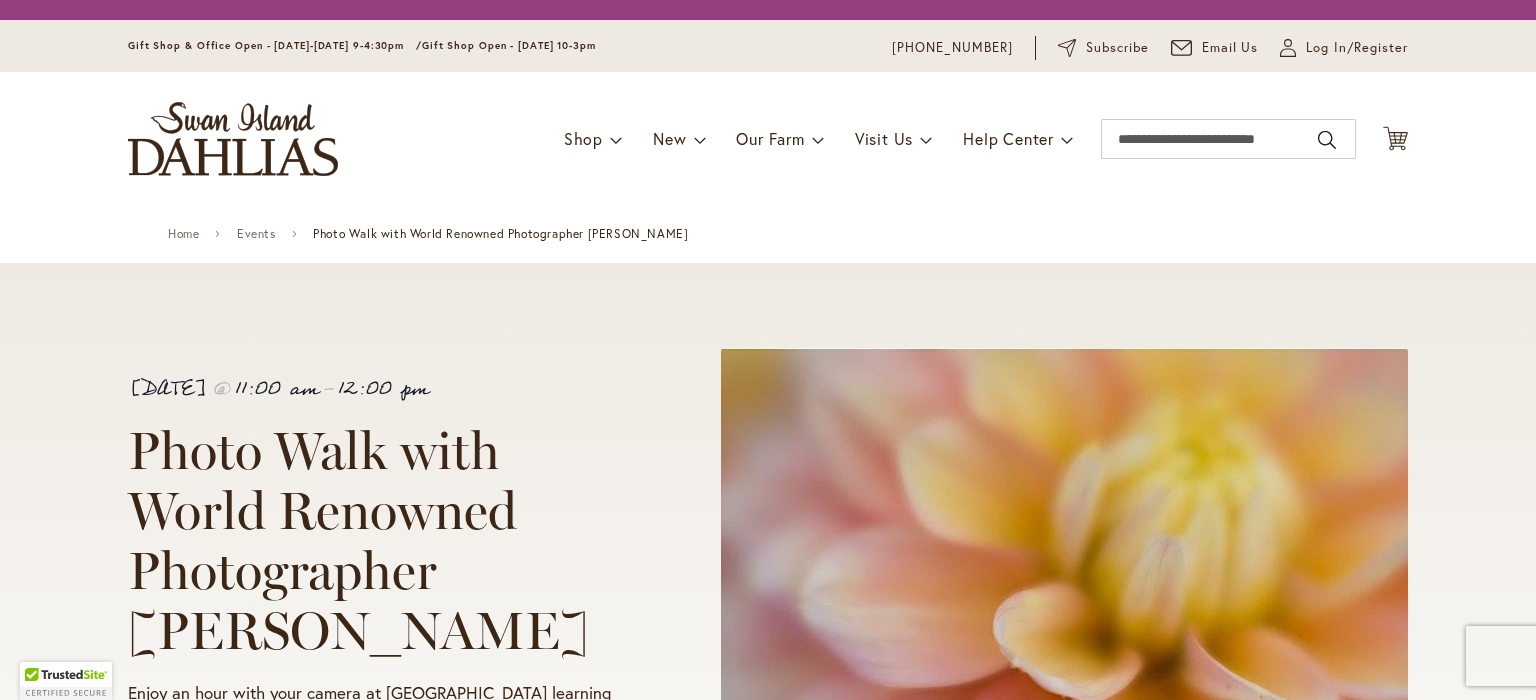 scroll, scrollTop: 0, scrollLeft: 0, axis: both 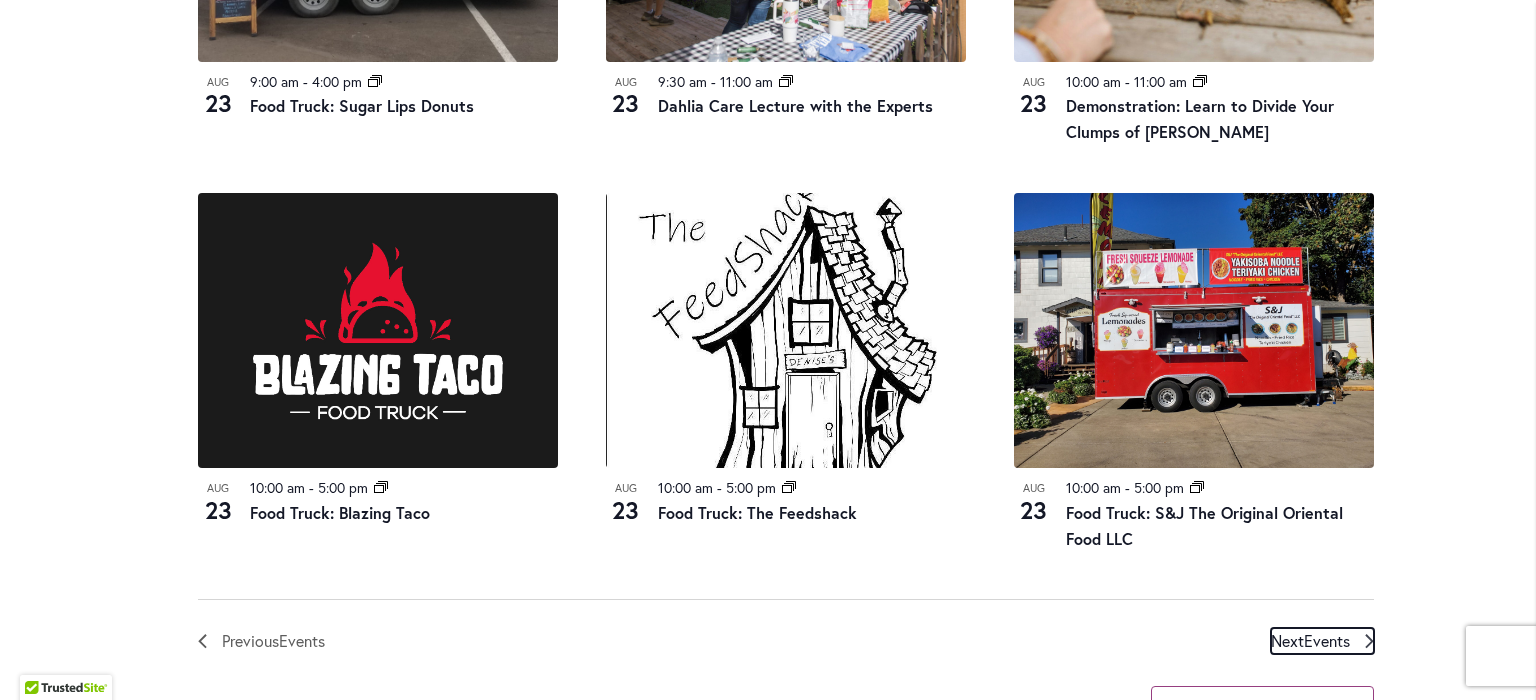 click on "Next  Events" at bounding box center (1310, 641) 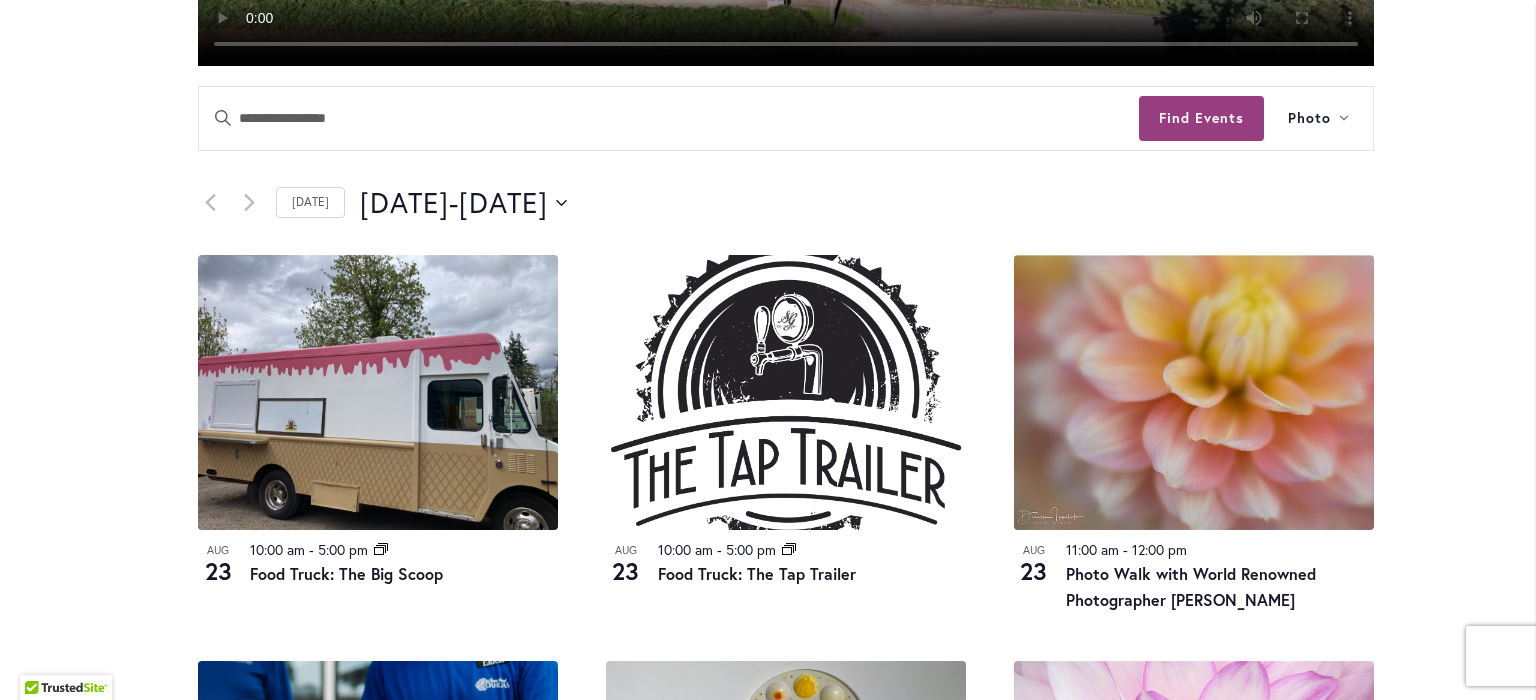 scroll, scrollTop: 749, scrollLeft: 0, axis: vertical 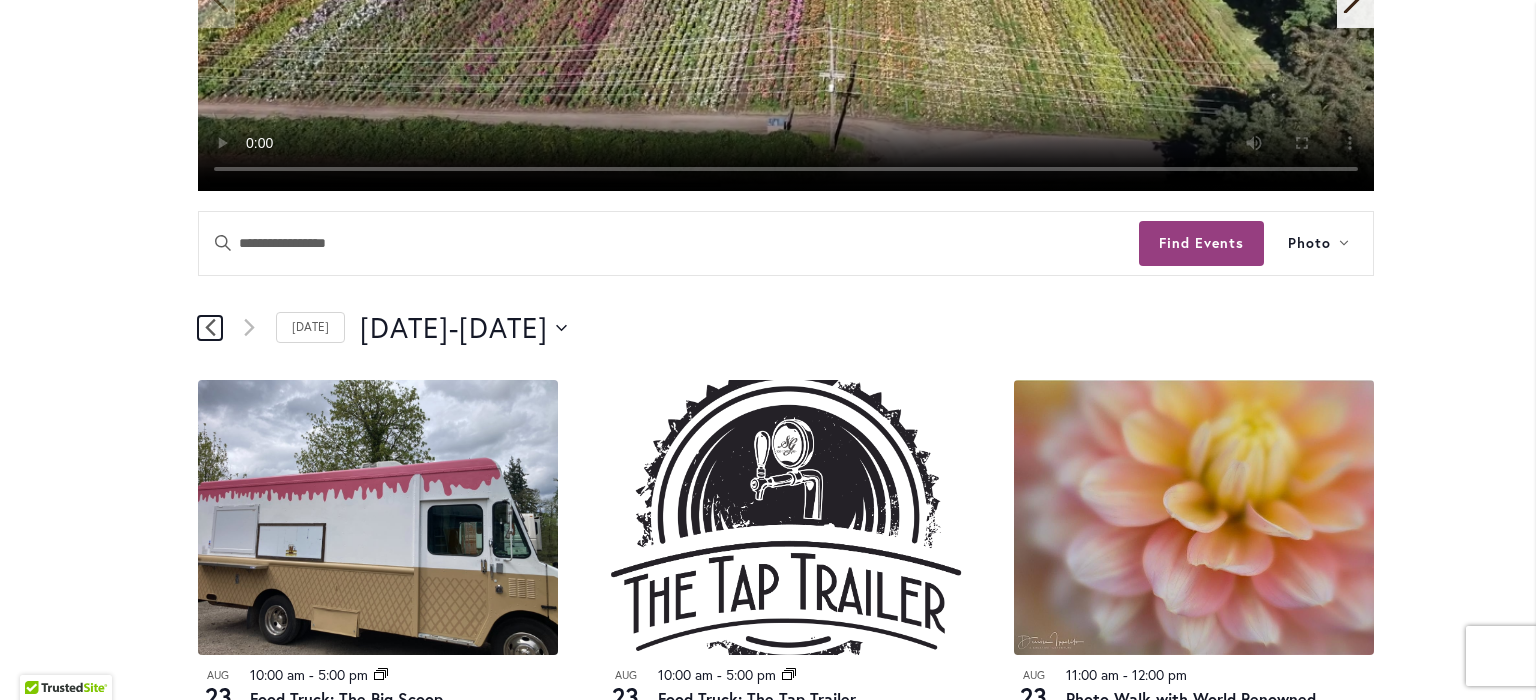 click 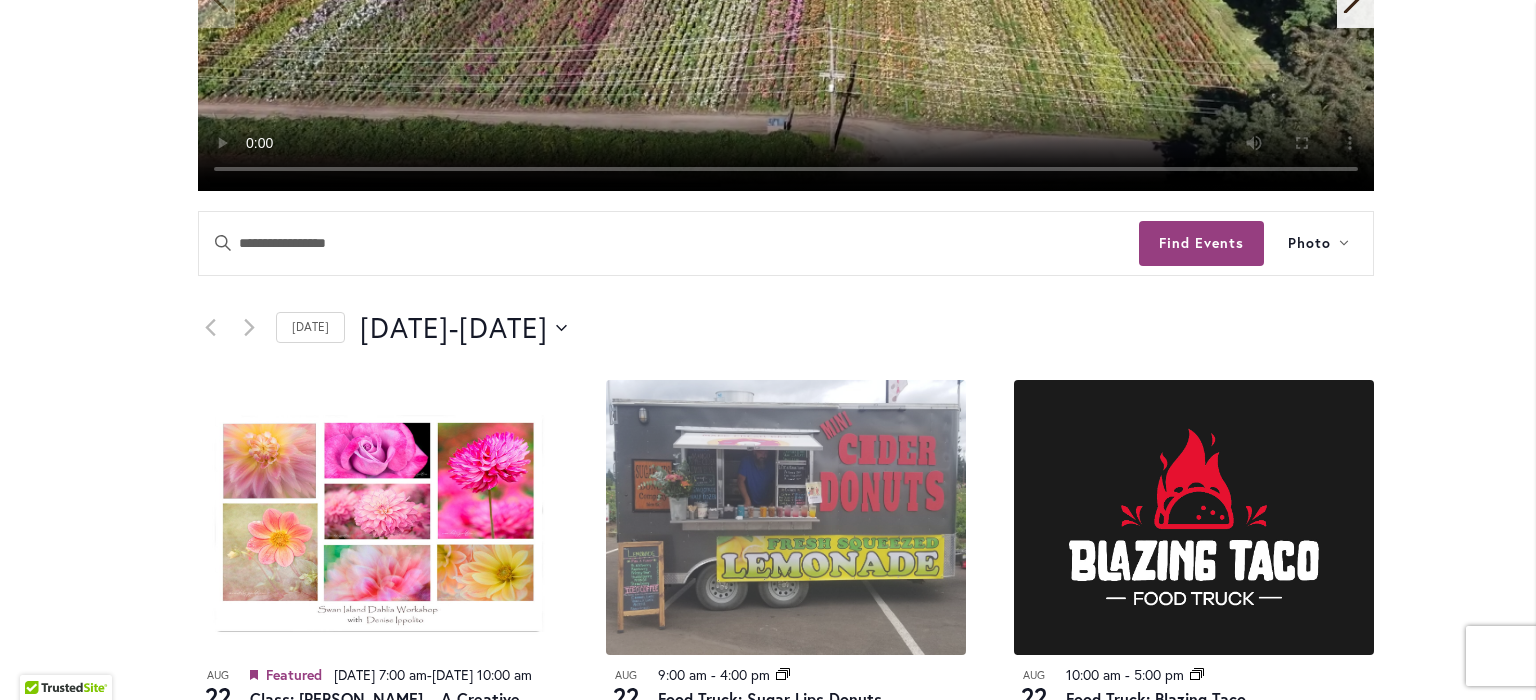 scroll, scrollTop: 624, scrollLeft: 0, axis: vertical 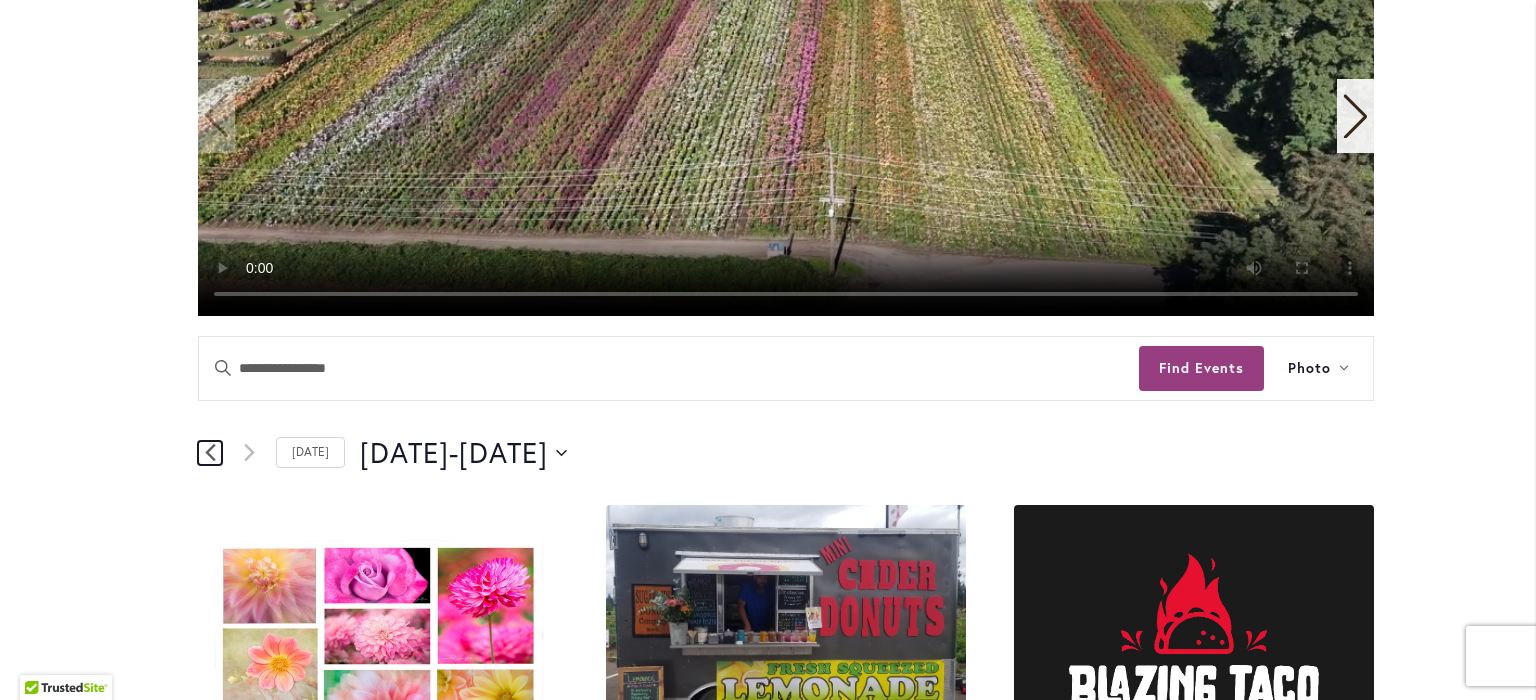 click 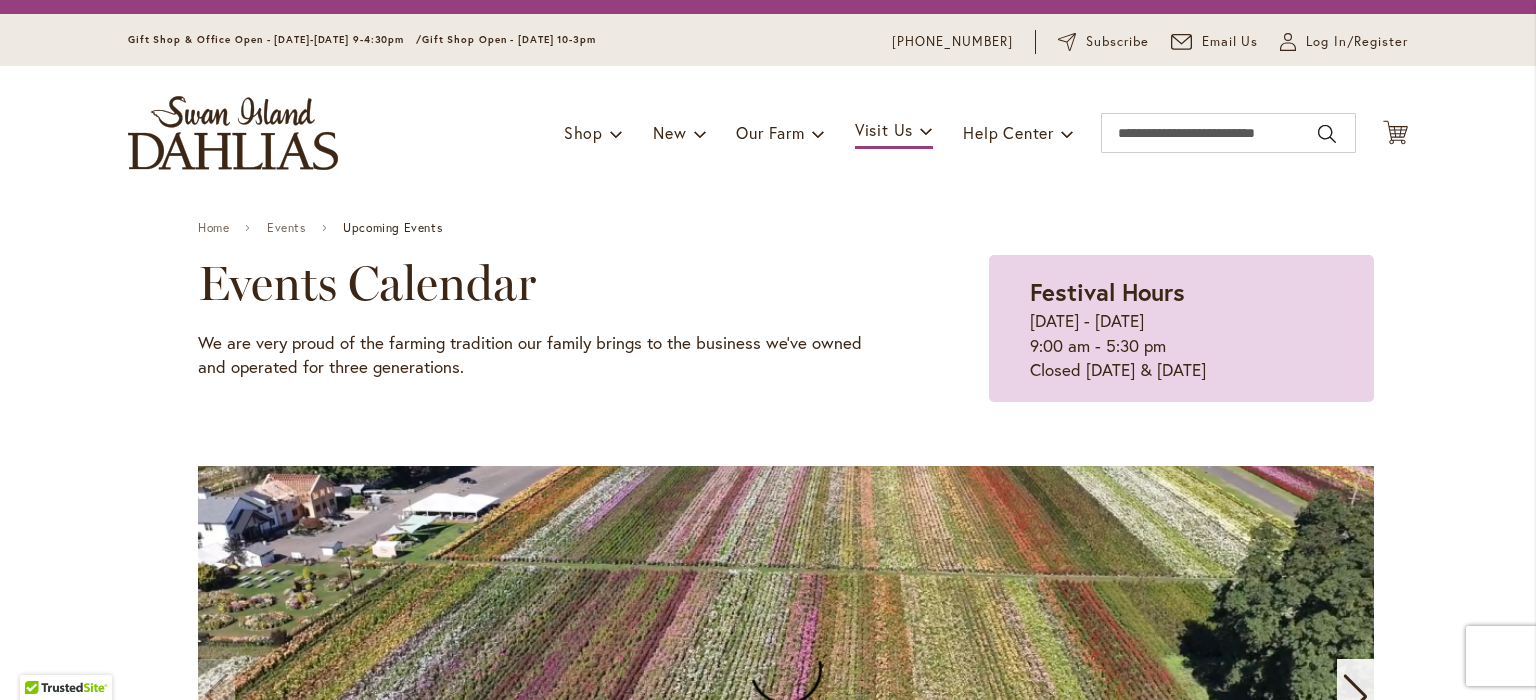 scroll, scrollTop: 0, scrollLeft: 0, axis: both 